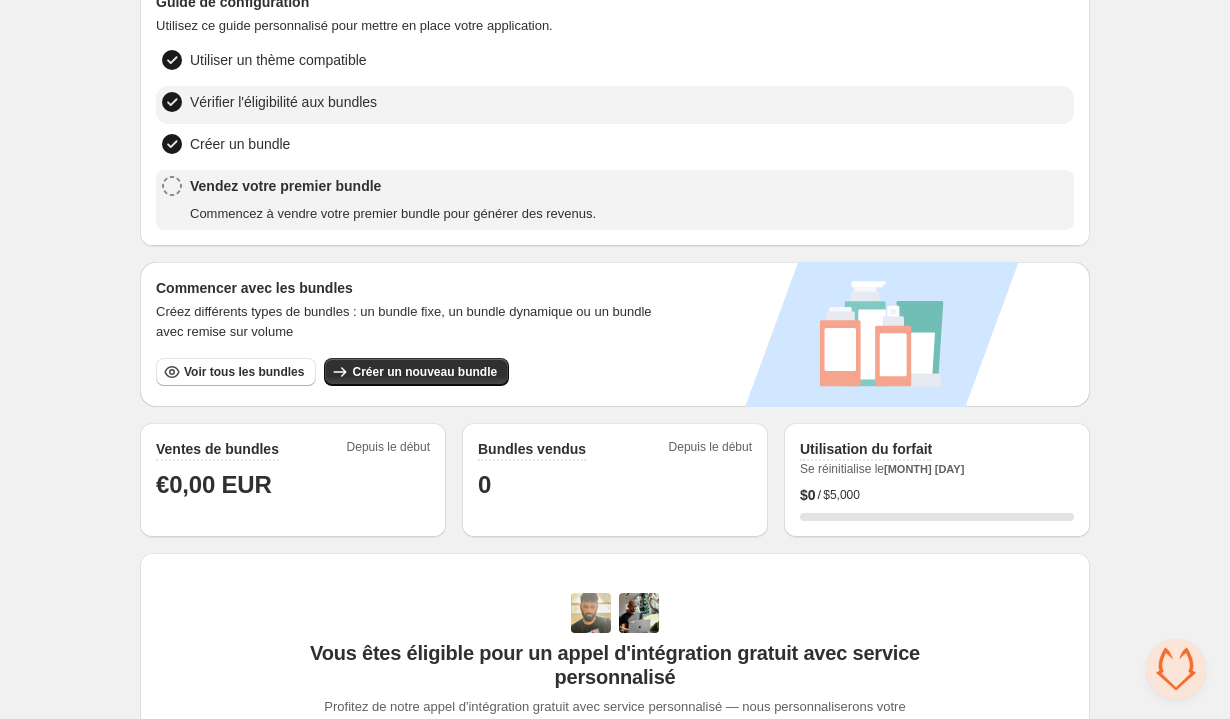 scroll, scrollTop: 106, scrollLeft: 0, axis: vertical 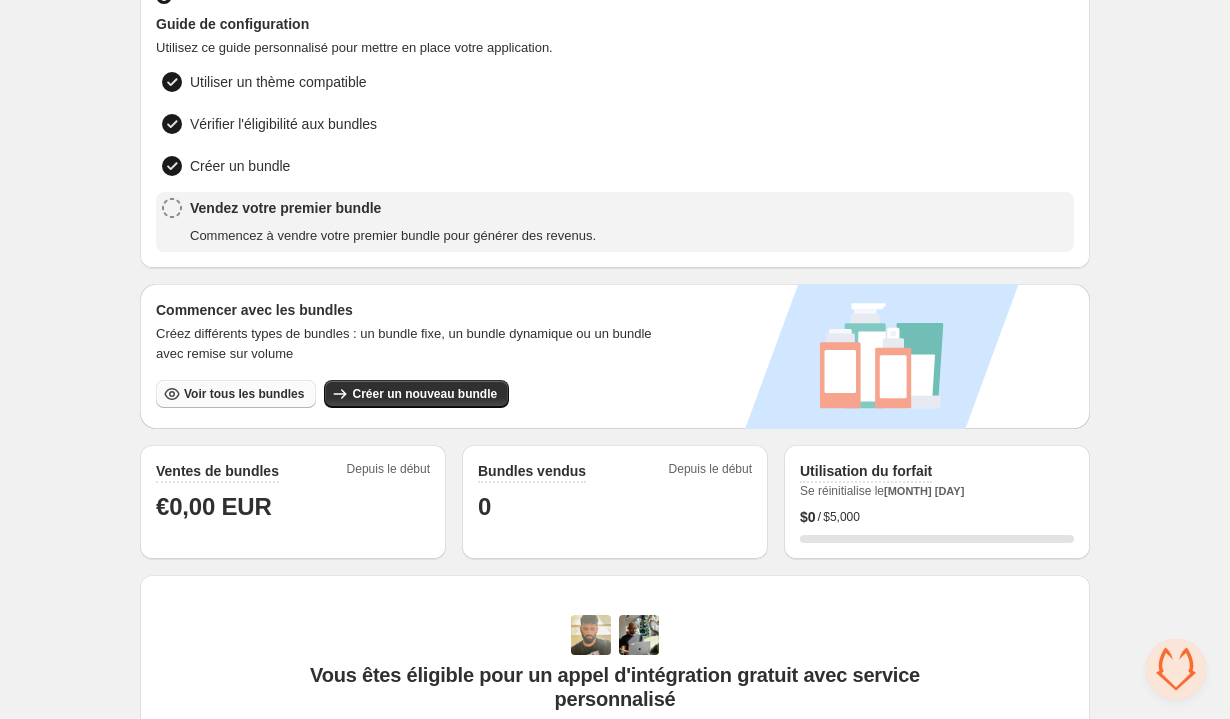 click on "Voir tous les bundles" at bounding box center (244, 394) 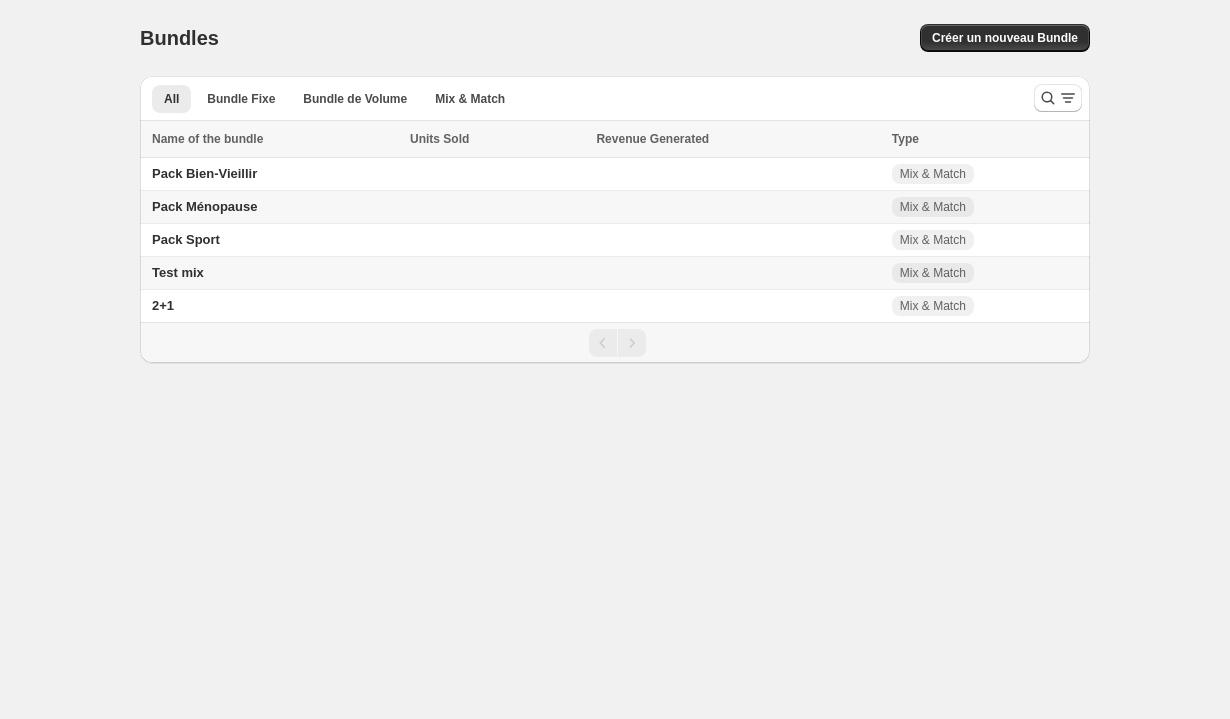 scroll, scrollTop: 0, scrollLeft: 0, axis: both 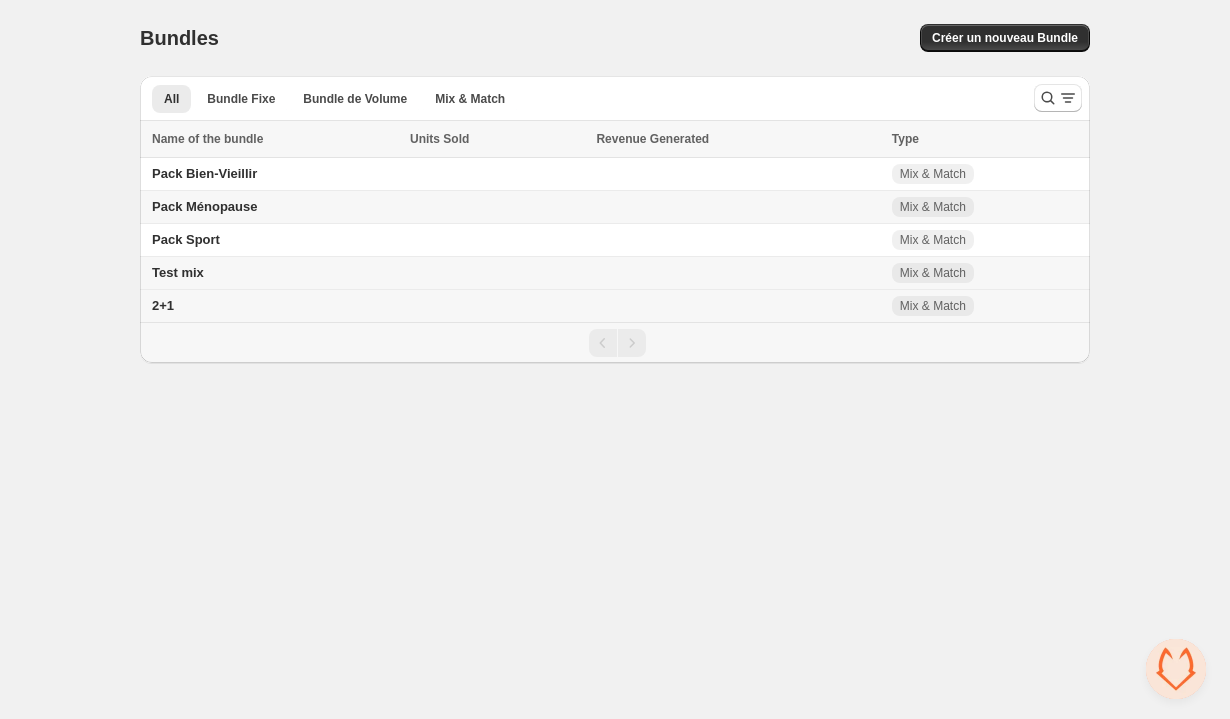 click on "2+1" at bounding box center [272, 306] 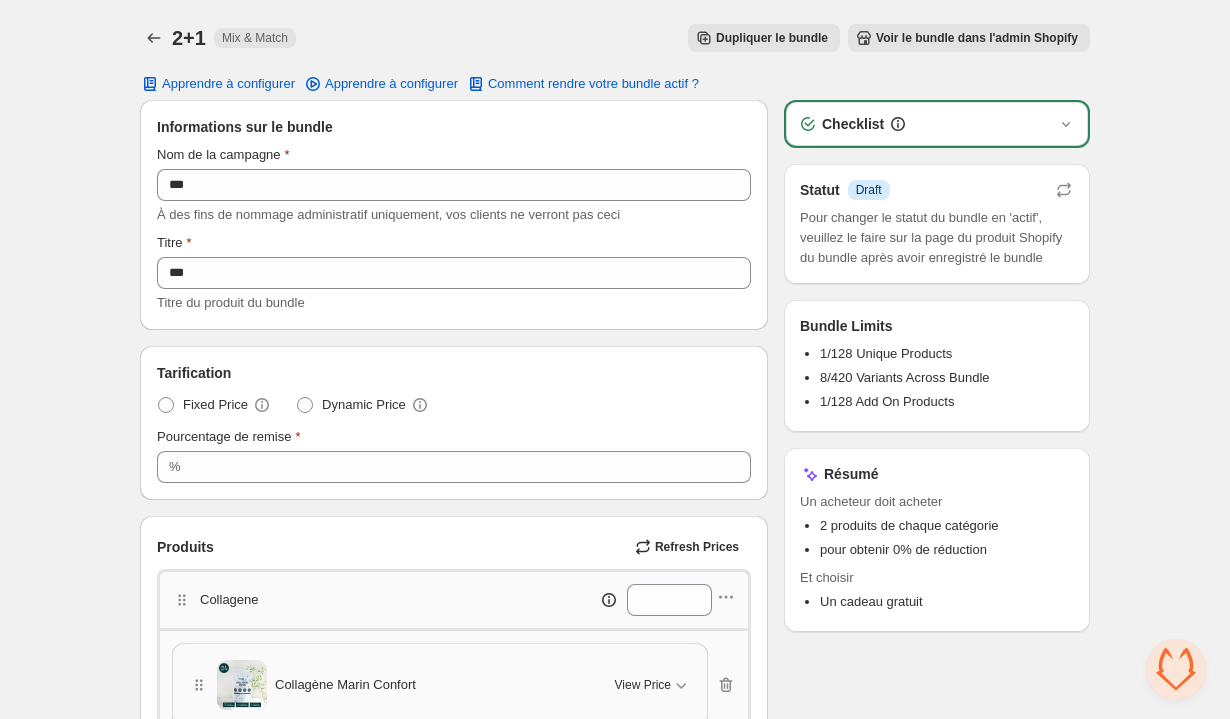 scroll, scrollTop: 48, scrollLeft: 0, axis: vertical 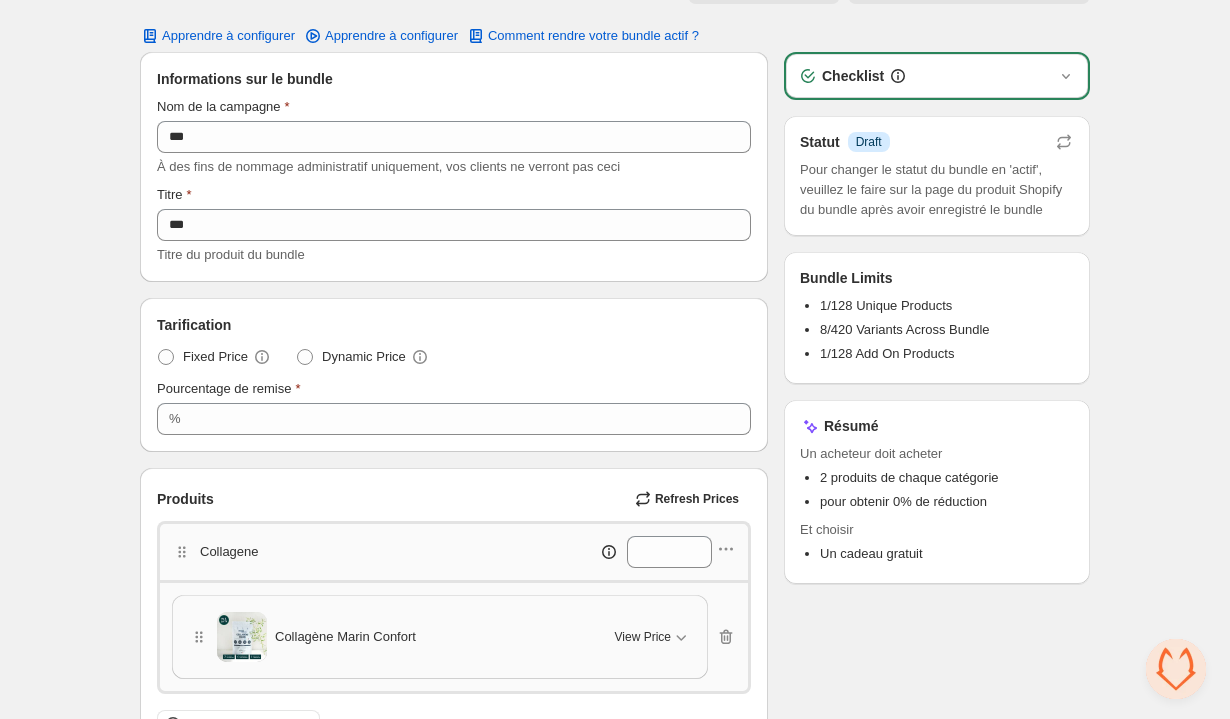 click on "Tarification Fixed Price Dynamic Price Pourcentage de remise % *" at bounding box center (454, 167) 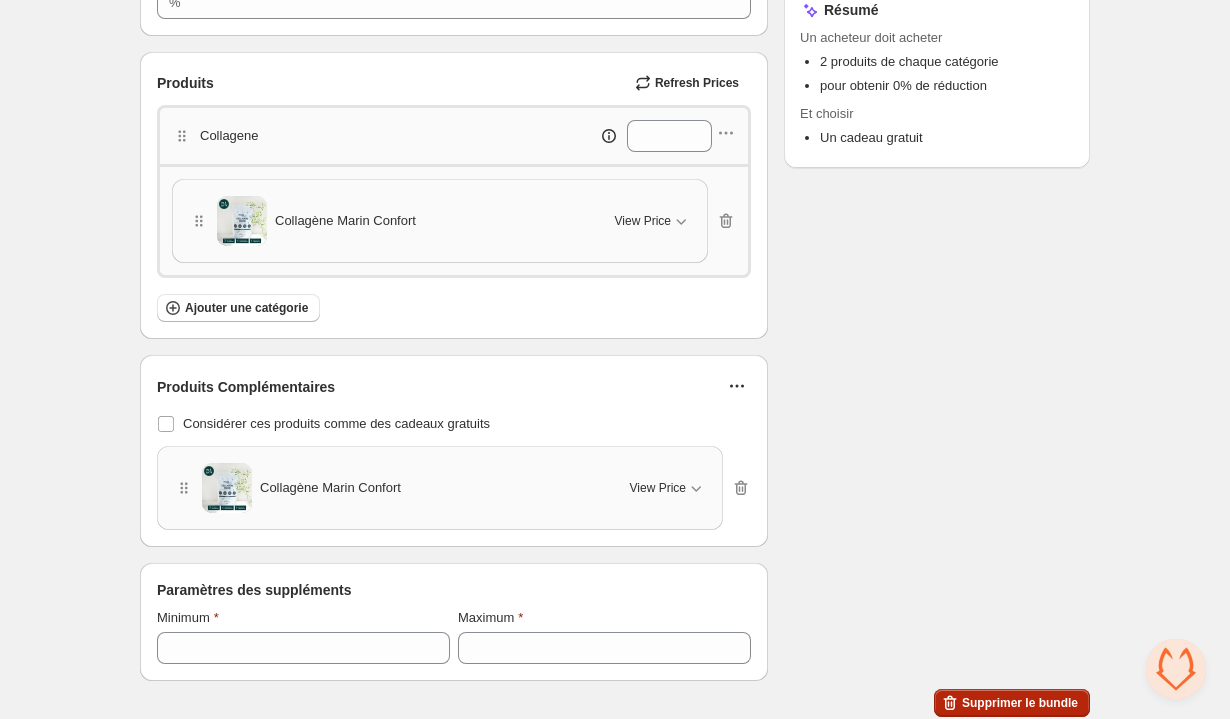 click on "Supprimer le bundle" at bounding box center [1020, 703] 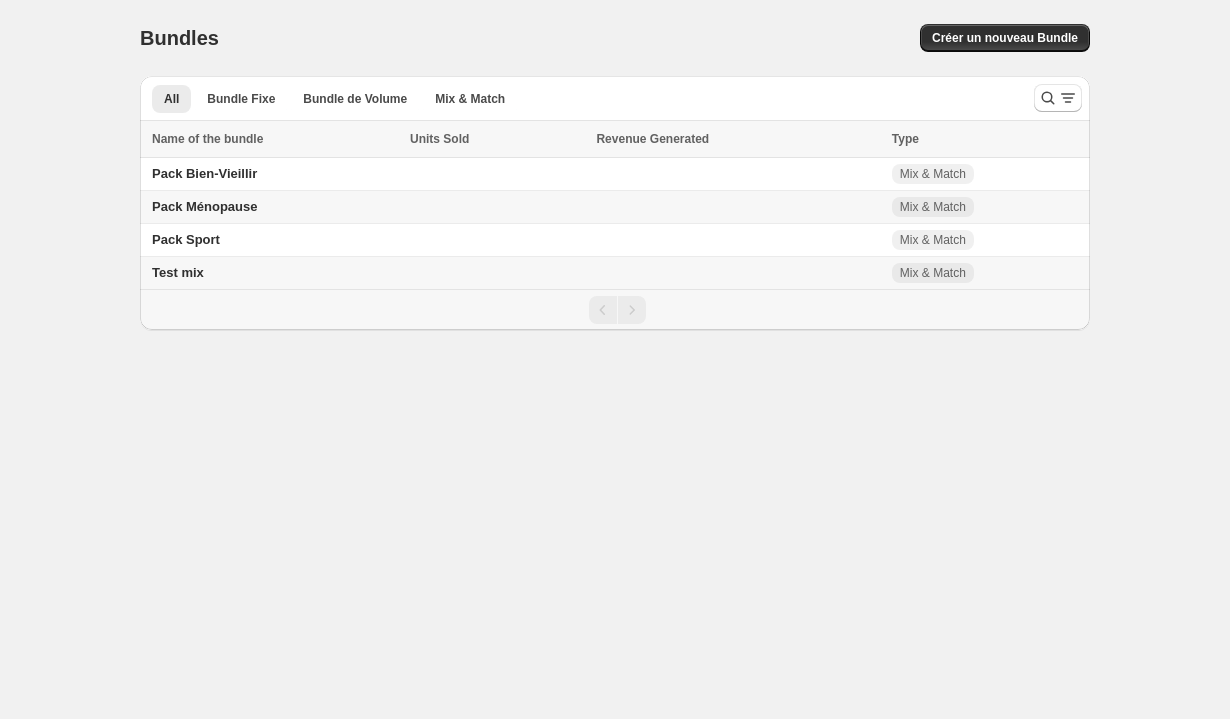 scroll, scrollTop: 0, scrollLeft: 0, axis: both 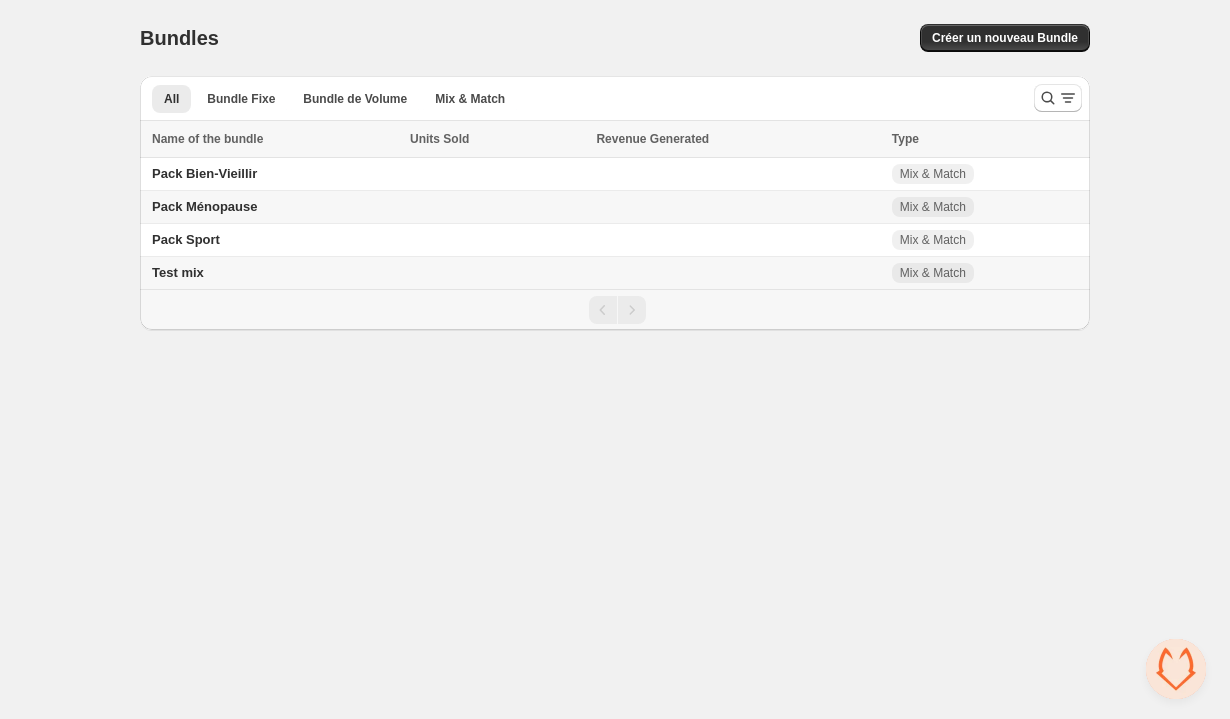 click at bounding box center (497, 273) 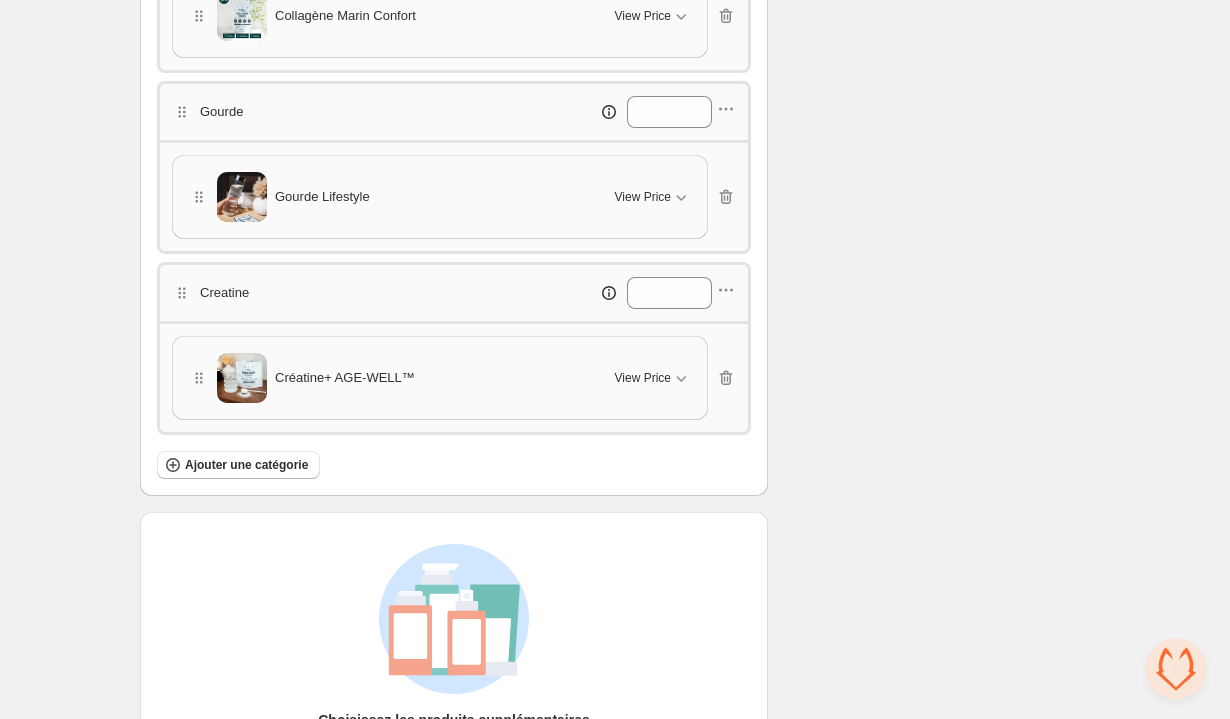 scroll, scrollTop: 806, scrollLeft: 0, axis: vertical 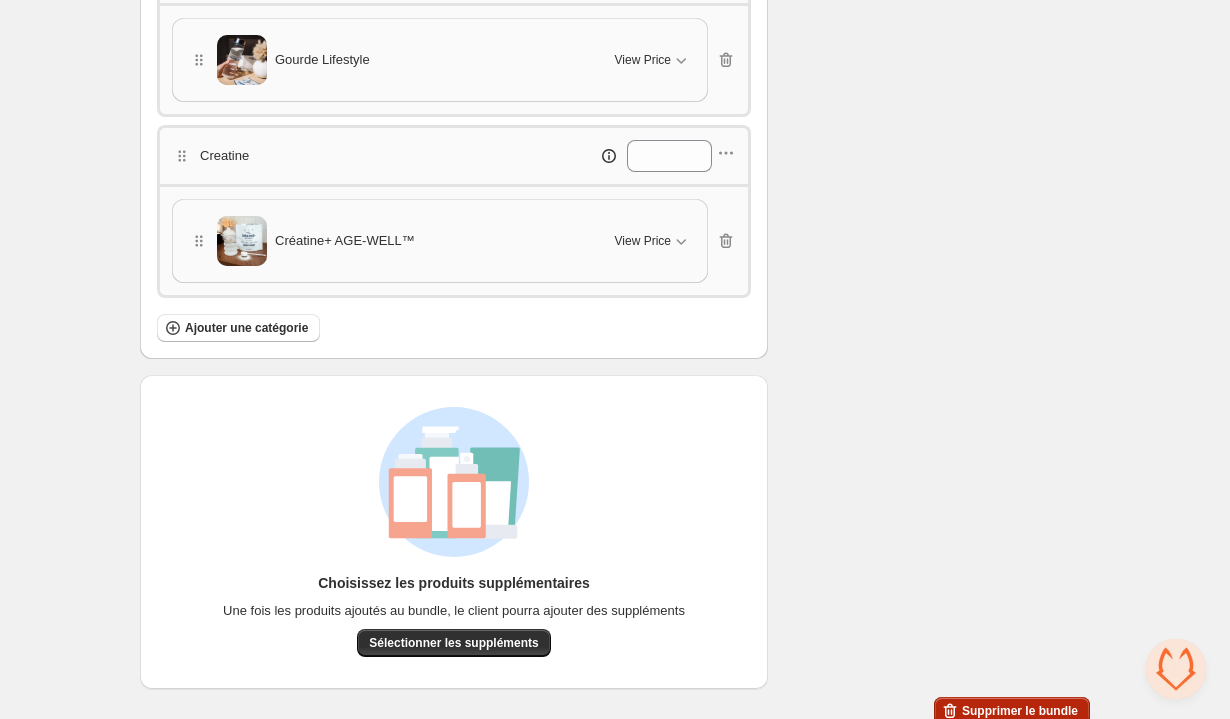 click on "Supprimer le bundle" at bounding box center [1020, 711] 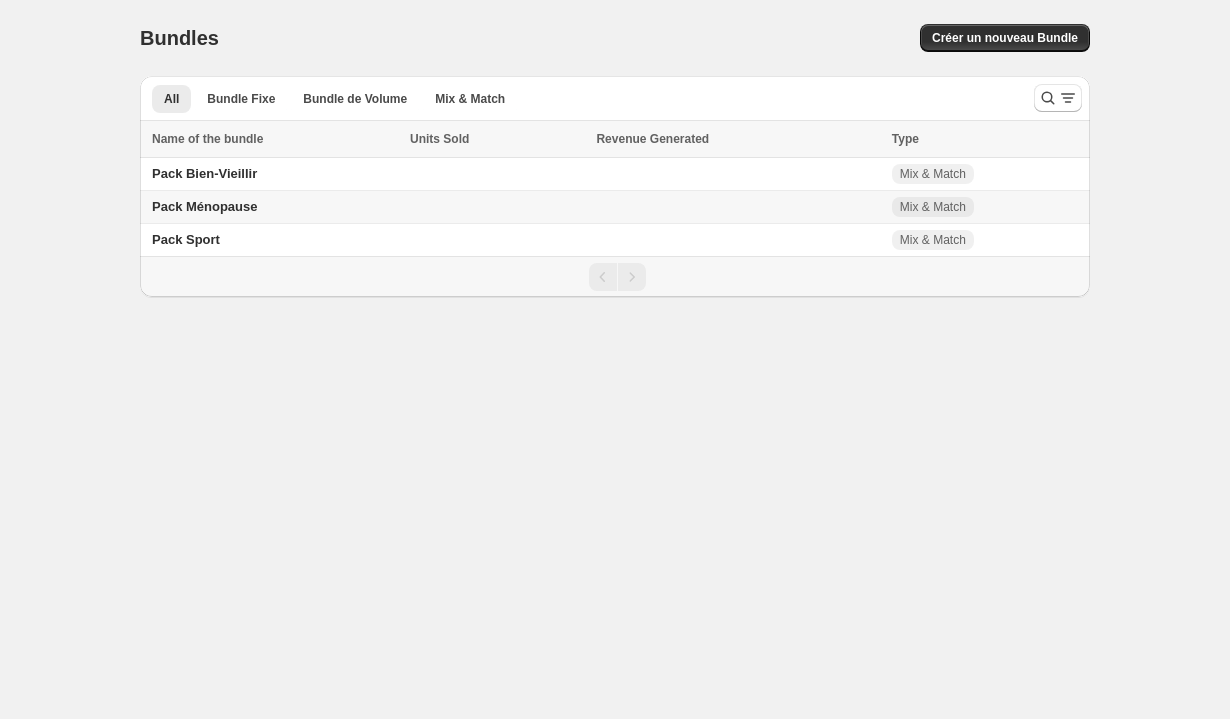 scroll, scrollTop: 0, scrollLeft: 0, axis: both 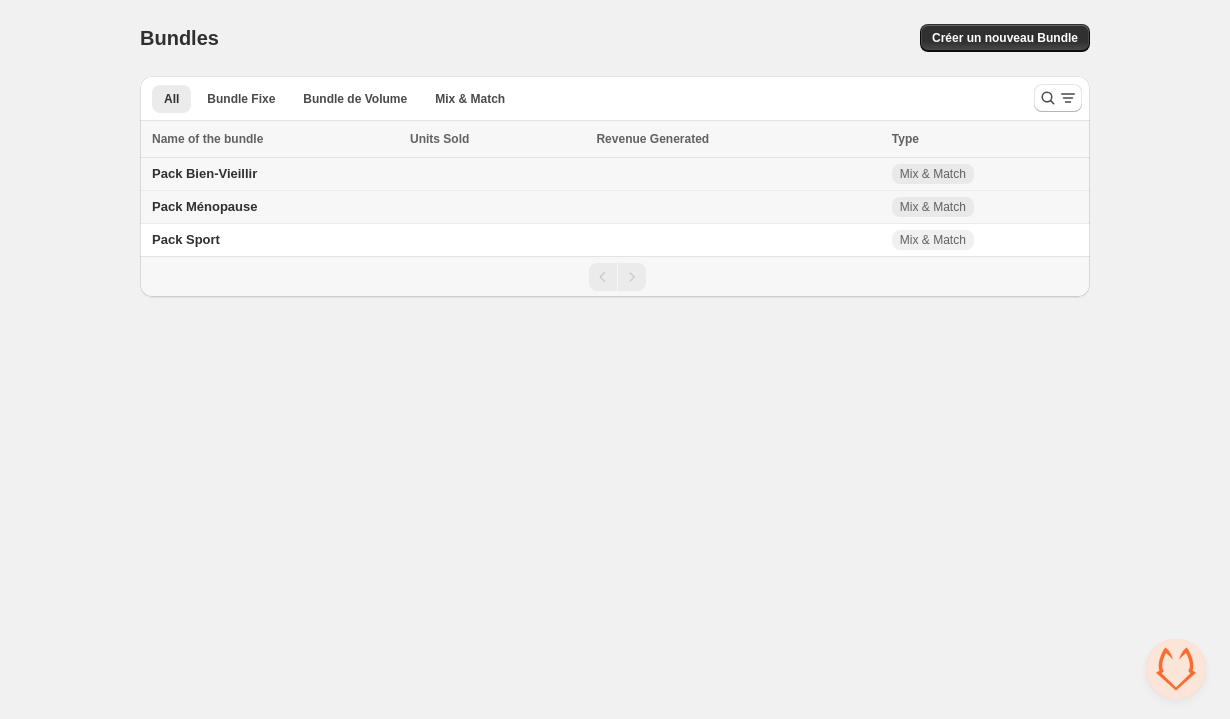 click on "Pack Bien-Vieillir" at bounding box center [272, 174] 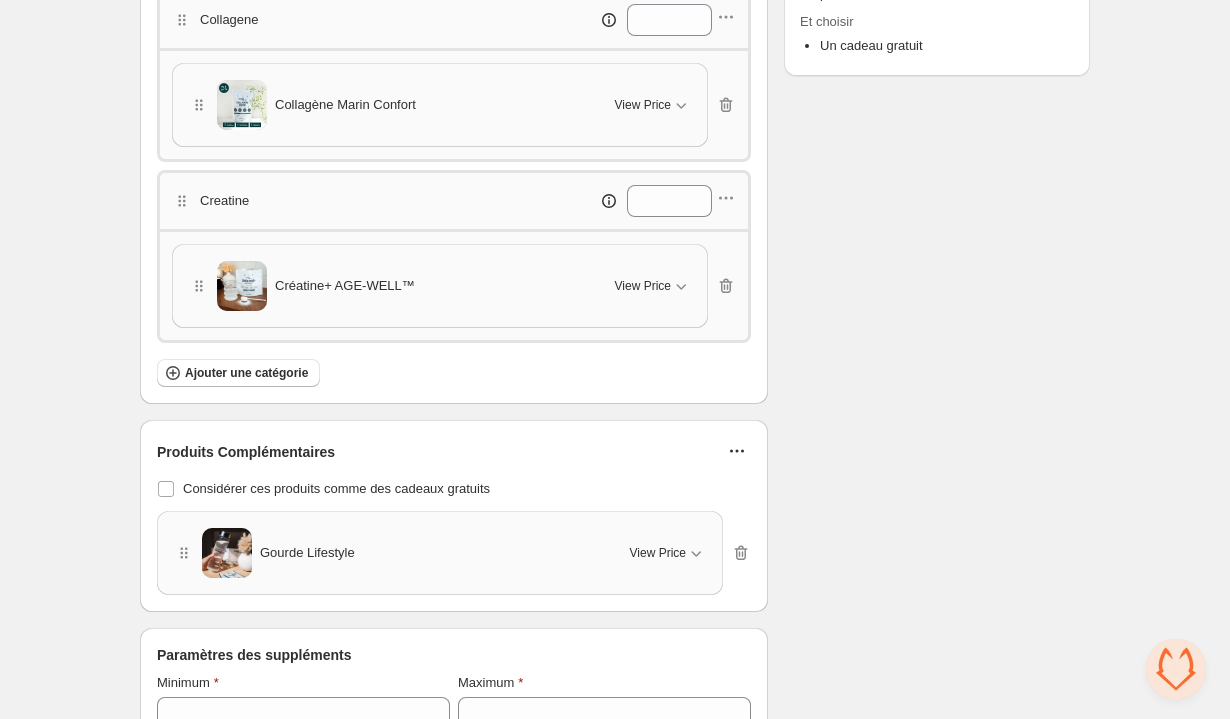scroll, scrollTop: 603, scrollLeft: 0, axis: vertical 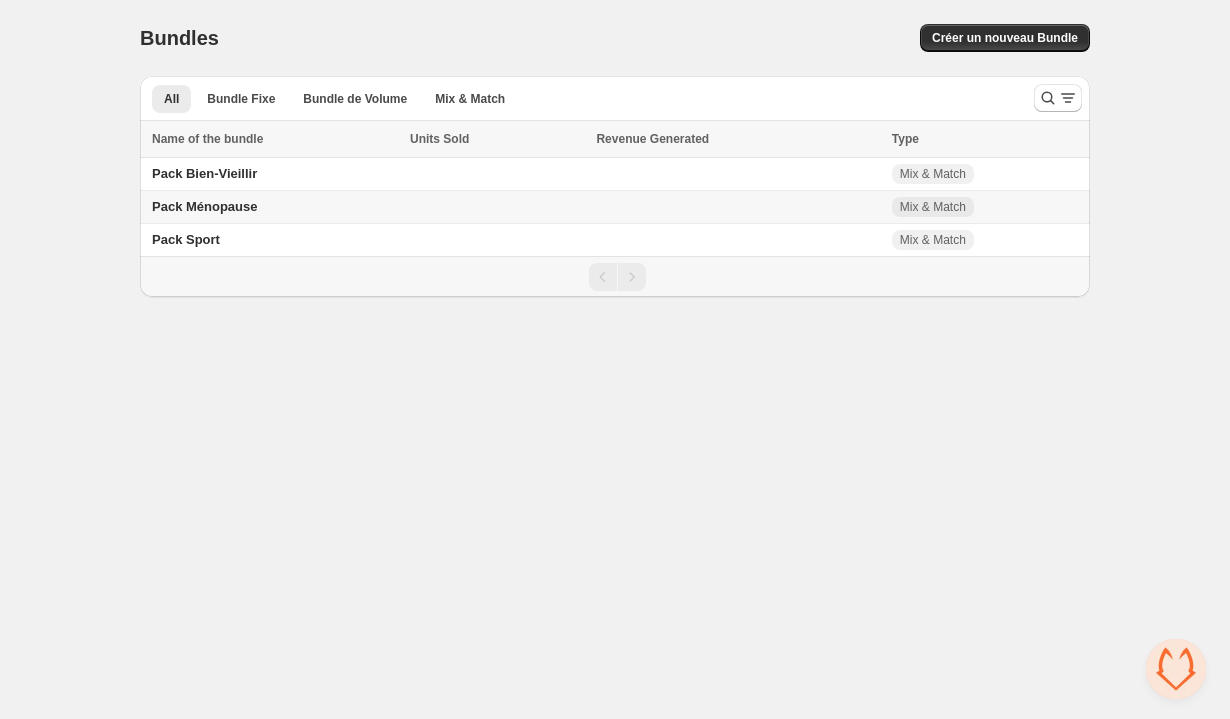 click on "Pack Ménopause" at bounding box center (205, 206) 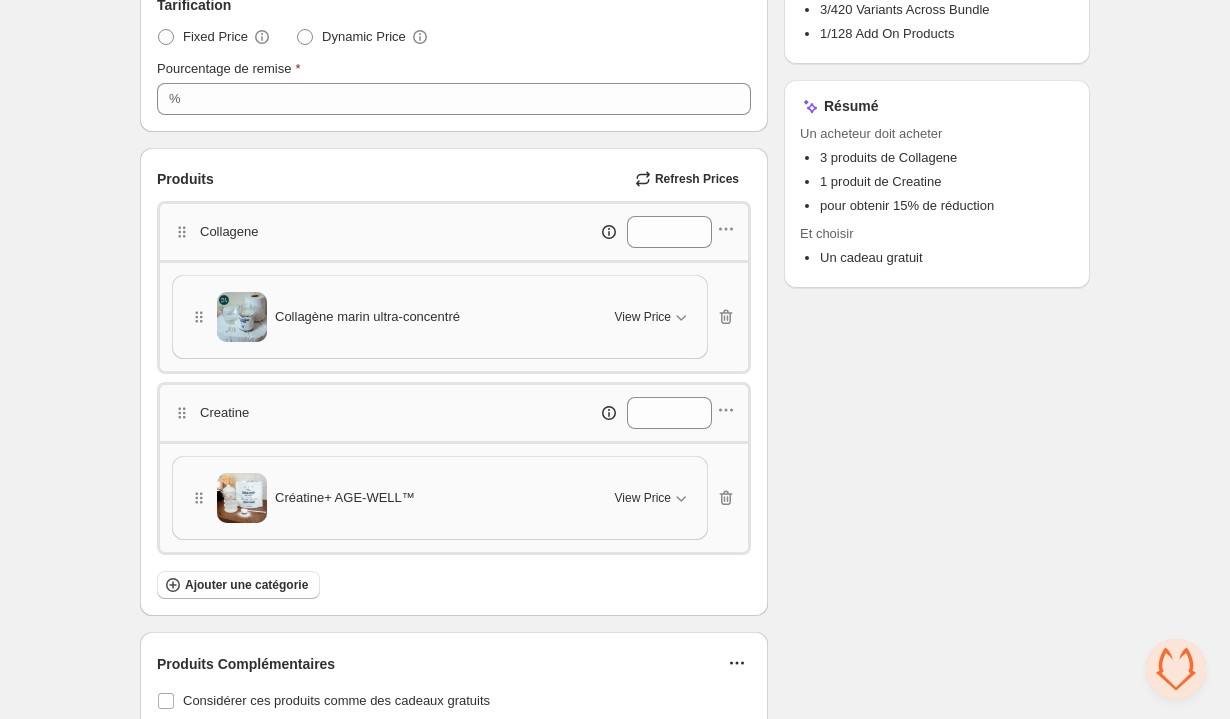 scroll, scrollTop: 585, scrollLeft: 0, axis: vertical 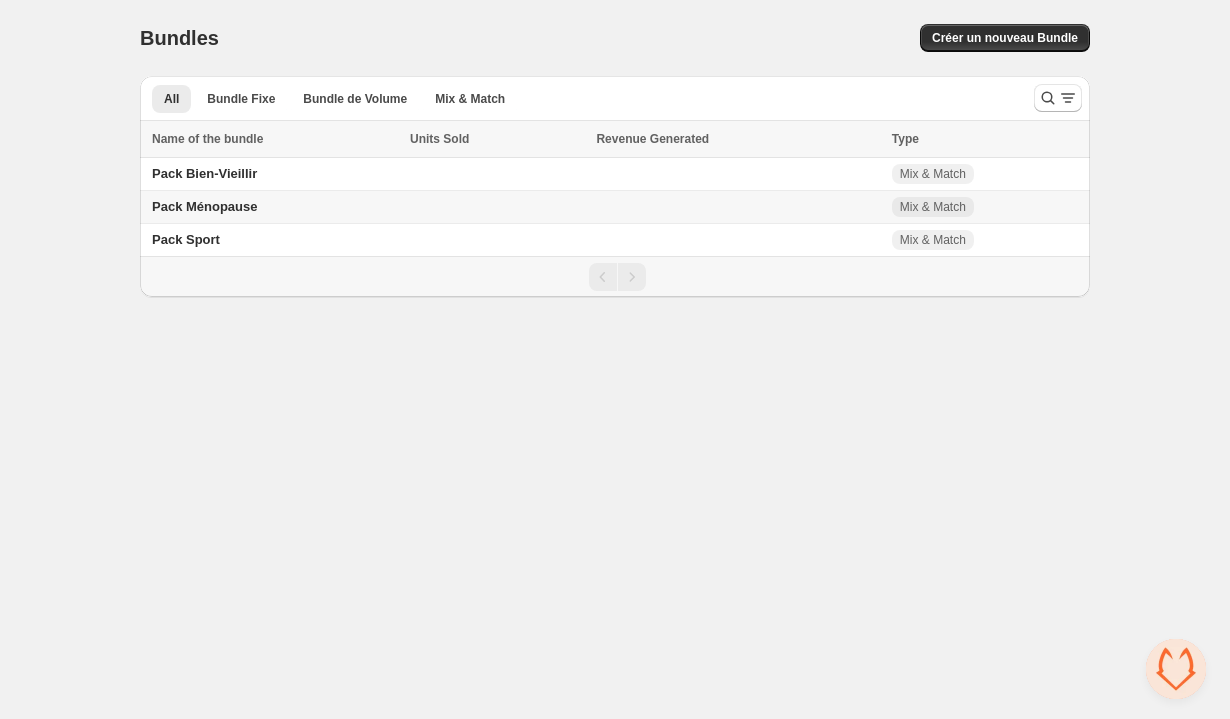 click on "Pack Sport" at bounding box center [272, 240] 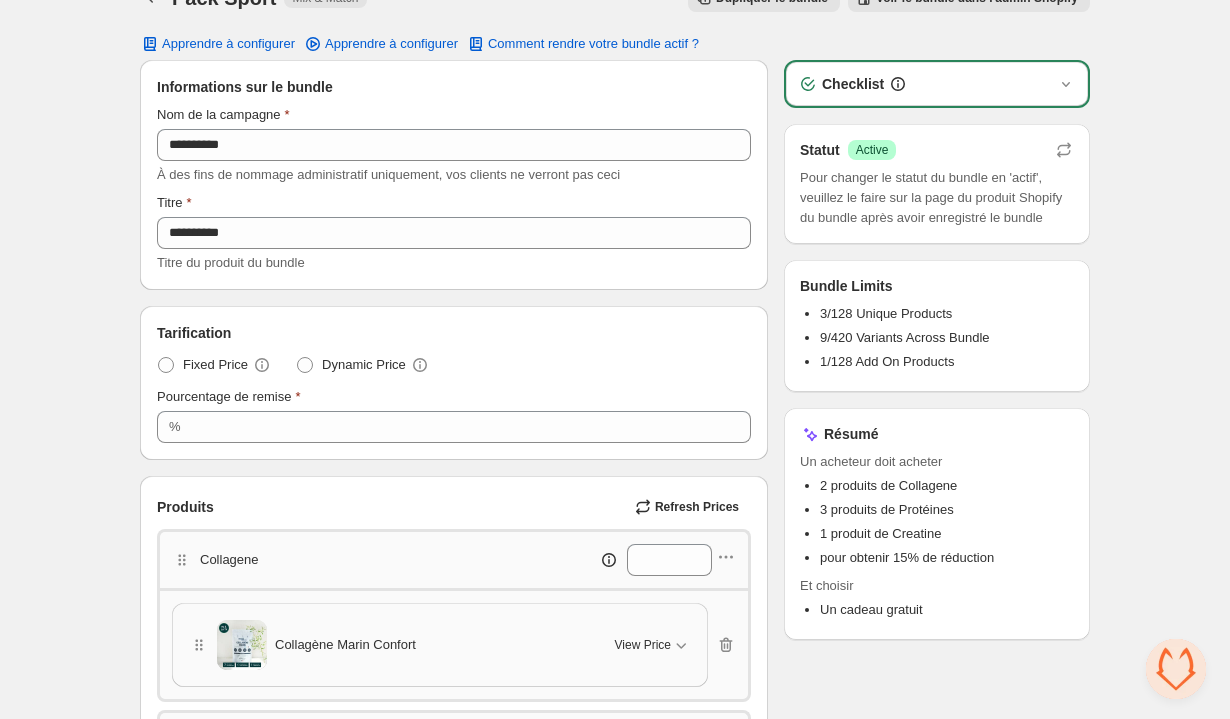 scroll, scrollTop: 0, scrollLeft: 0, axis: both 